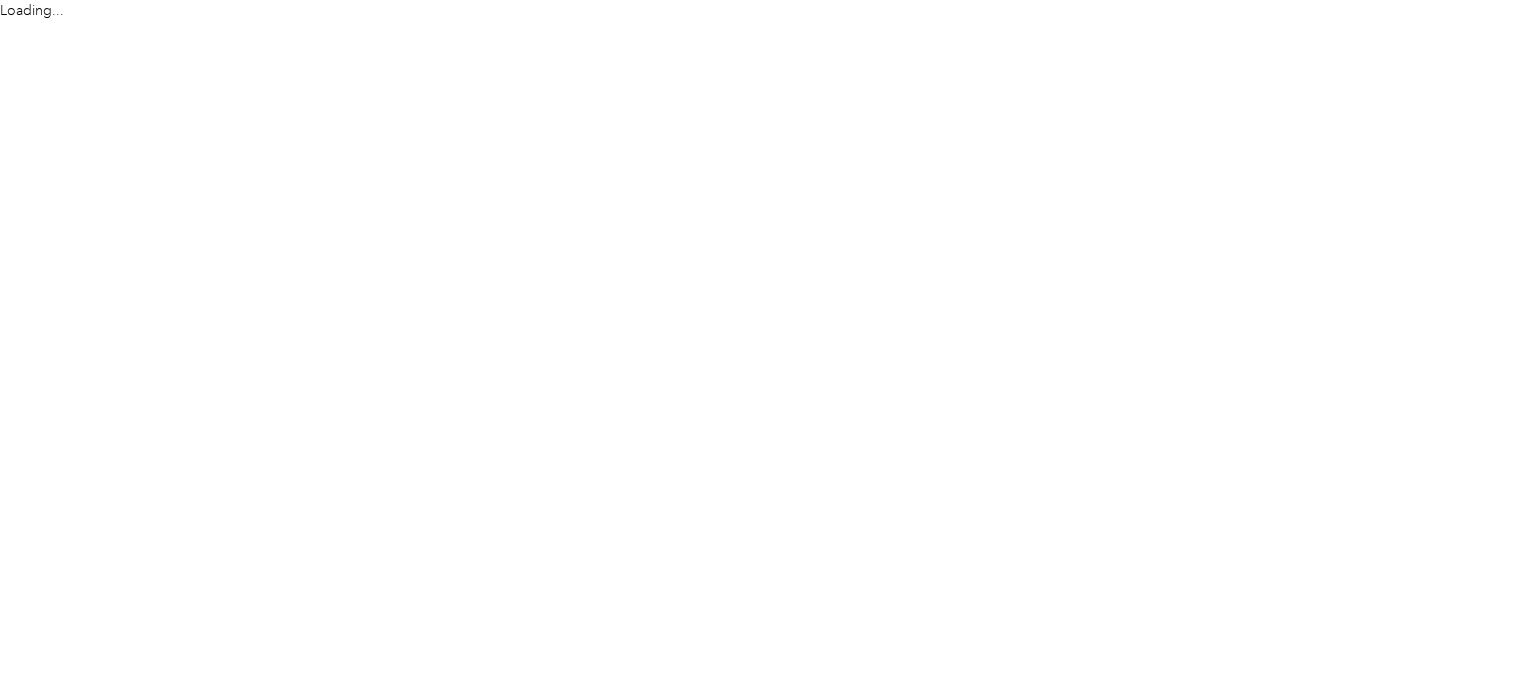 scroll, scrollTop: 0, scrollLeft: 0, axis: both 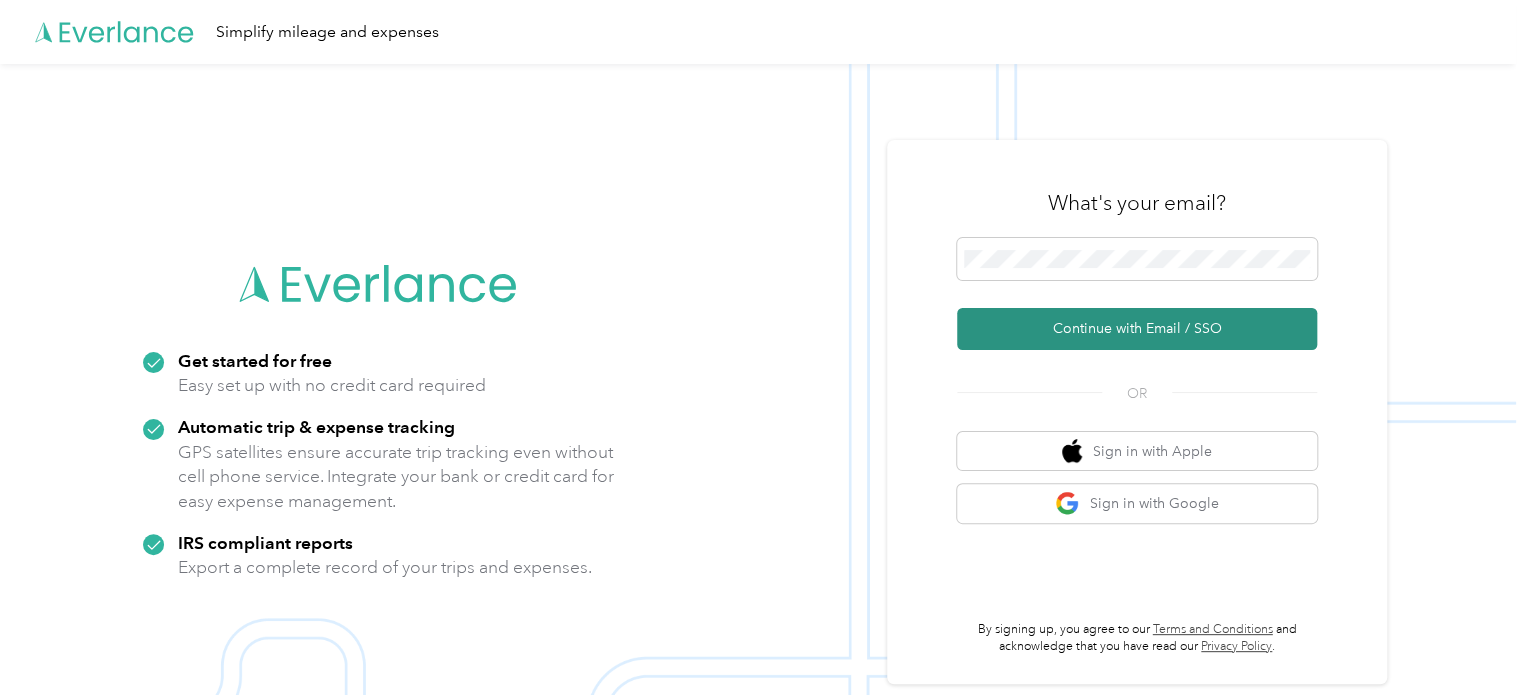 click on "Continue with Email / SSO" at bounding box center (1137, 329) 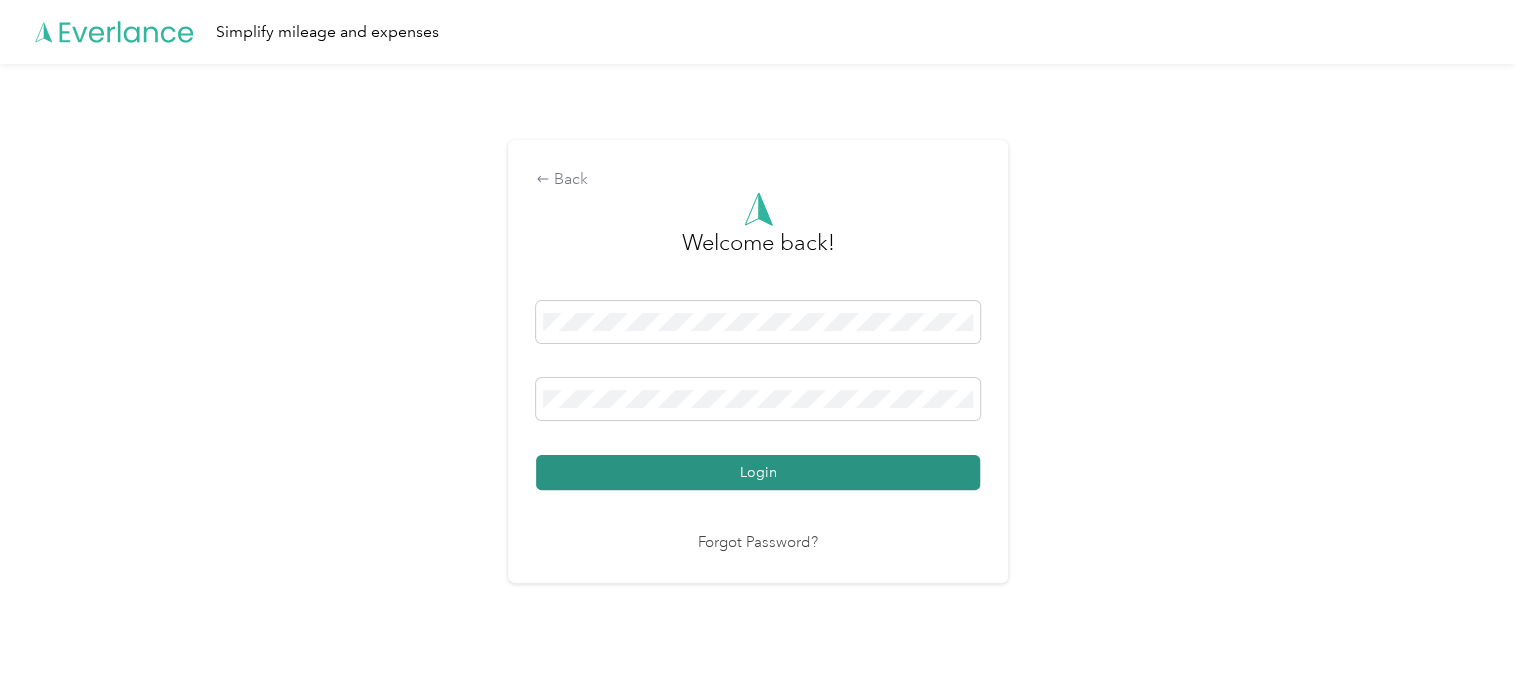 click on "Login" at bounding box center (758, 472) 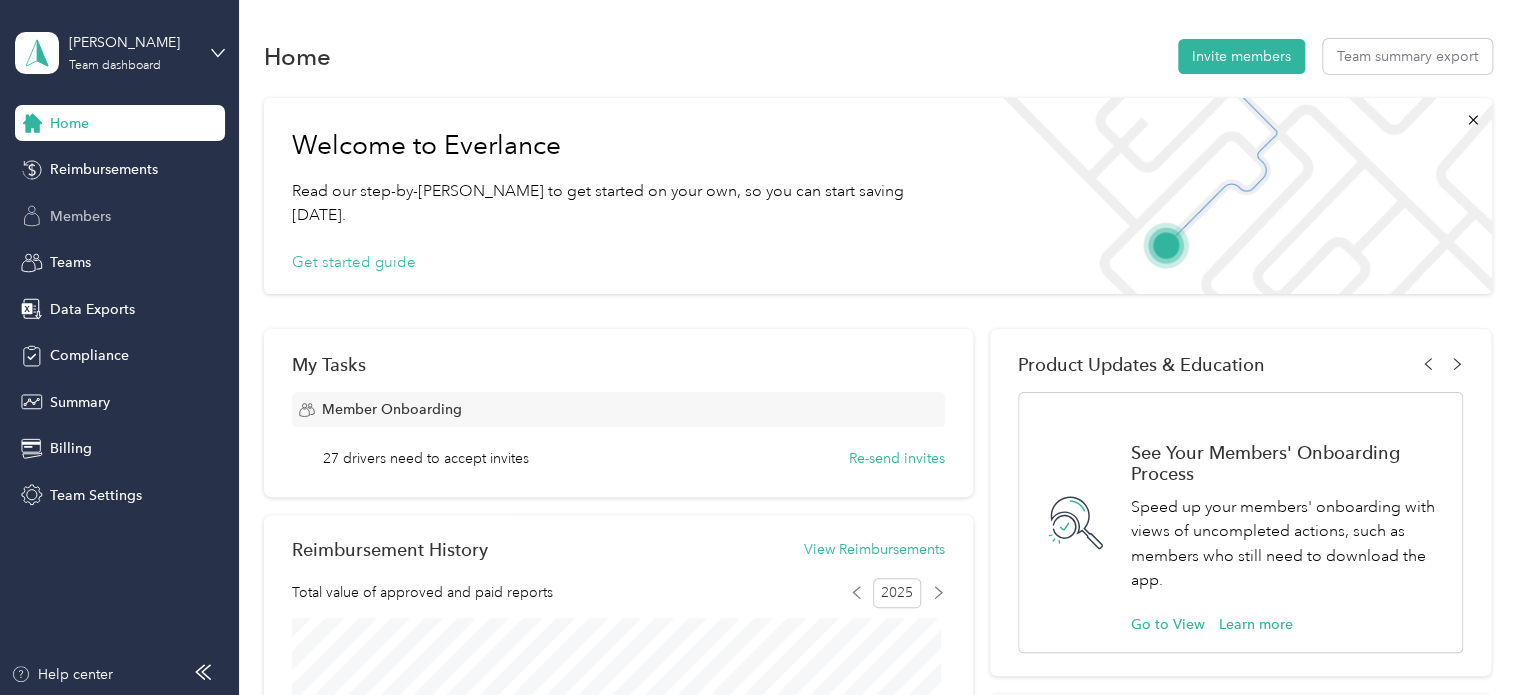 click on "Members" at bounding box center (120, 216) 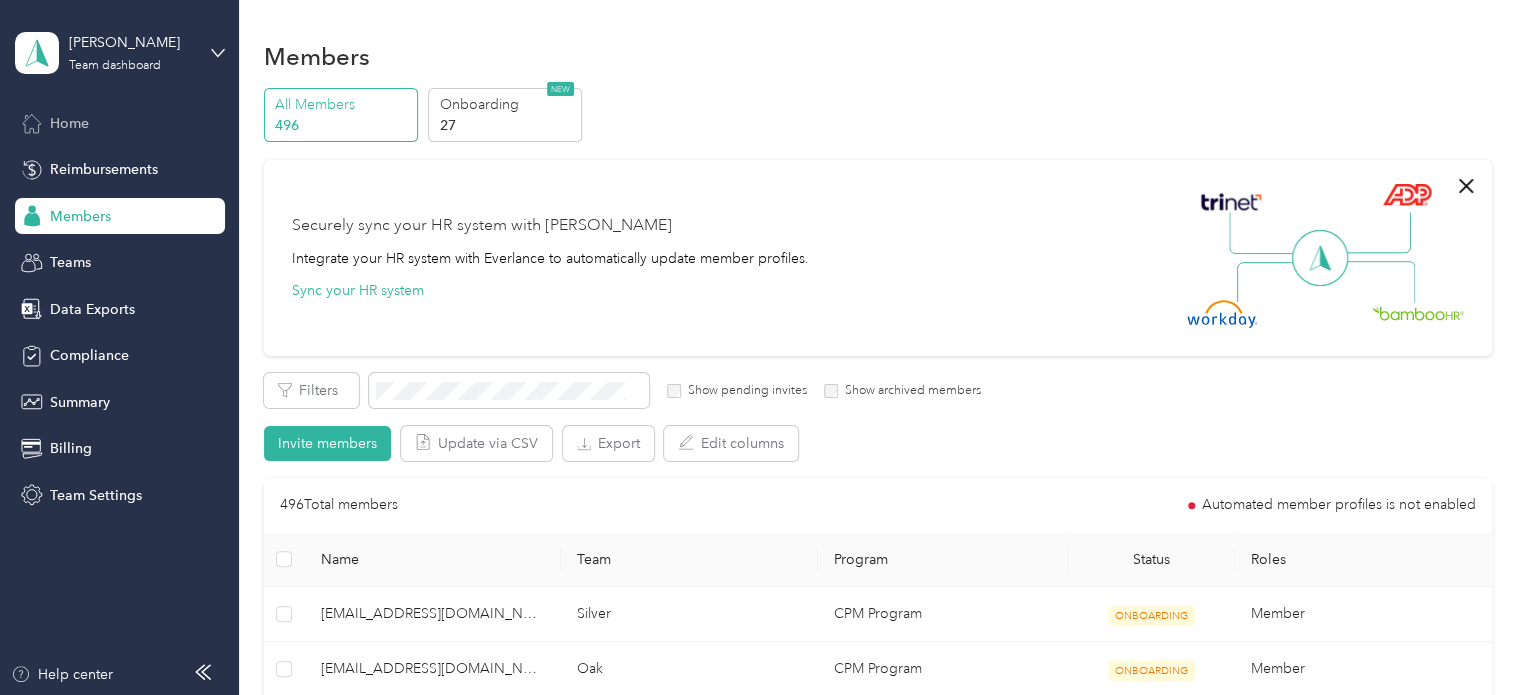 click on "Home" at bounding box center (69, 123) 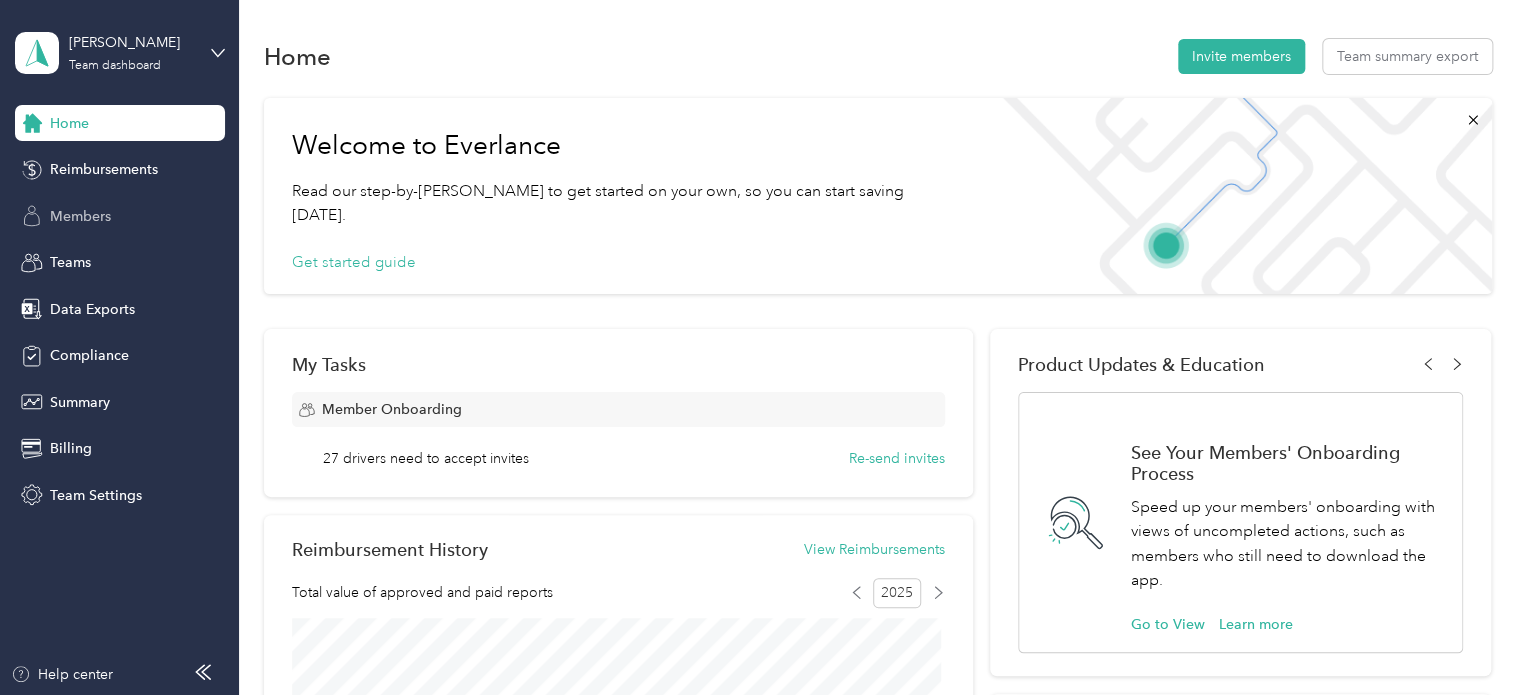 click on "Members" at bounding box center (120, 216) 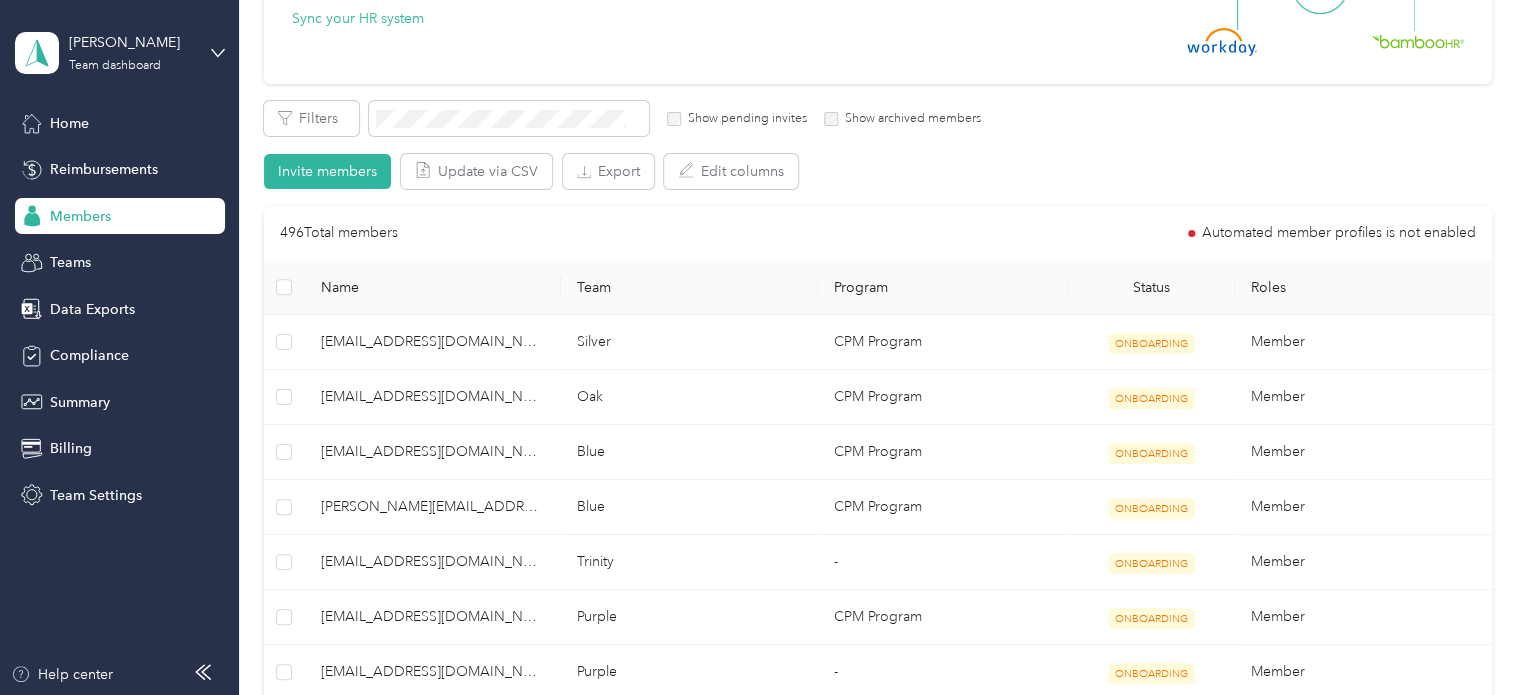 scroll, scrollTop: 276, scrollLeft: 0, axis: vertical 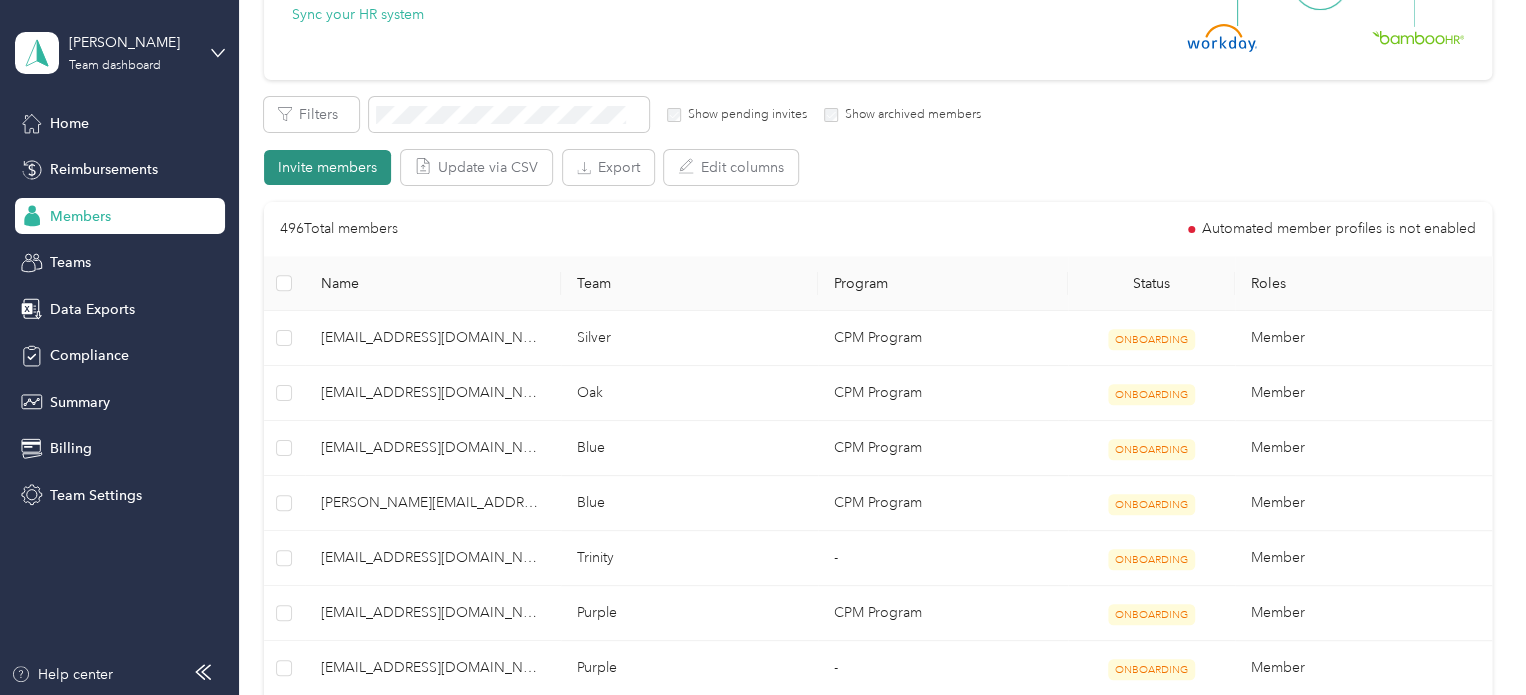 click on "Invite members" at bounding box center (327, 167) 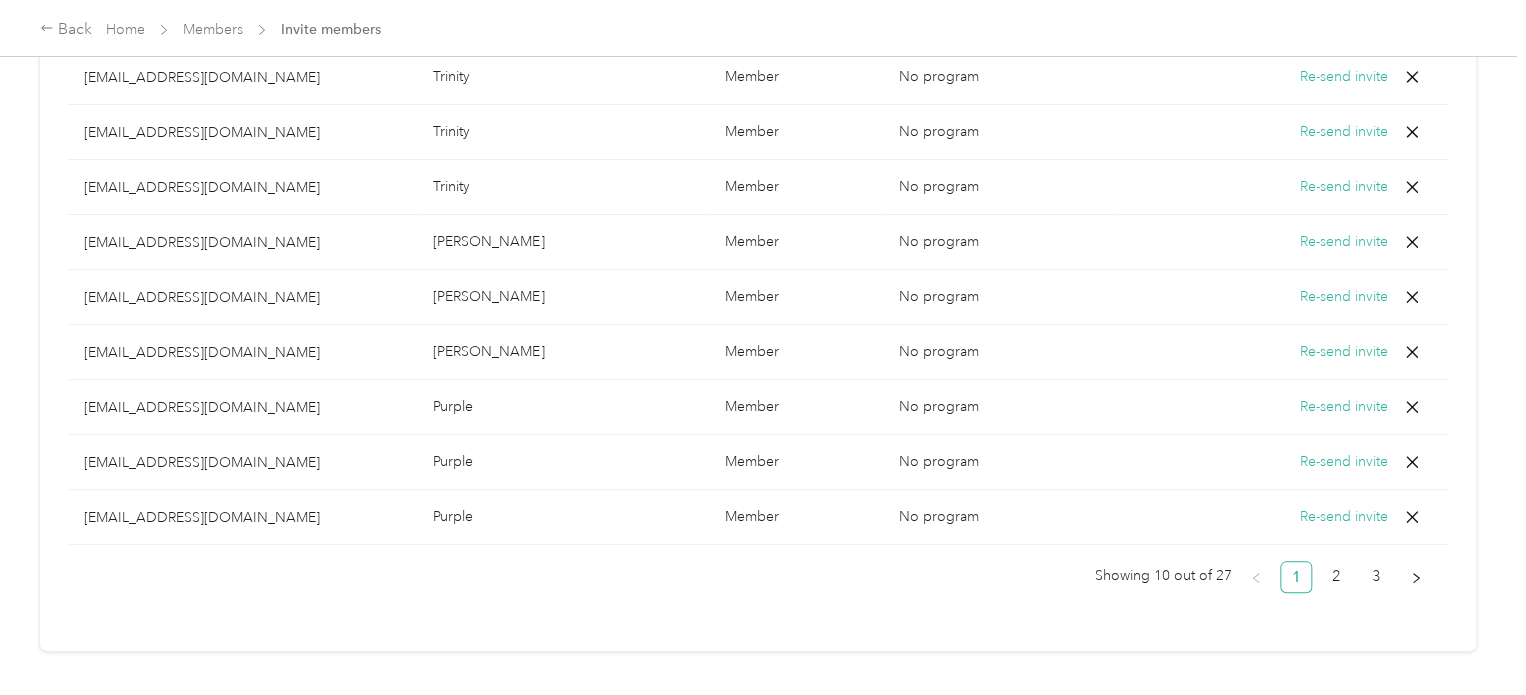 scroll, scrollTop: 937, scrollLeft: 0, axis: vertical 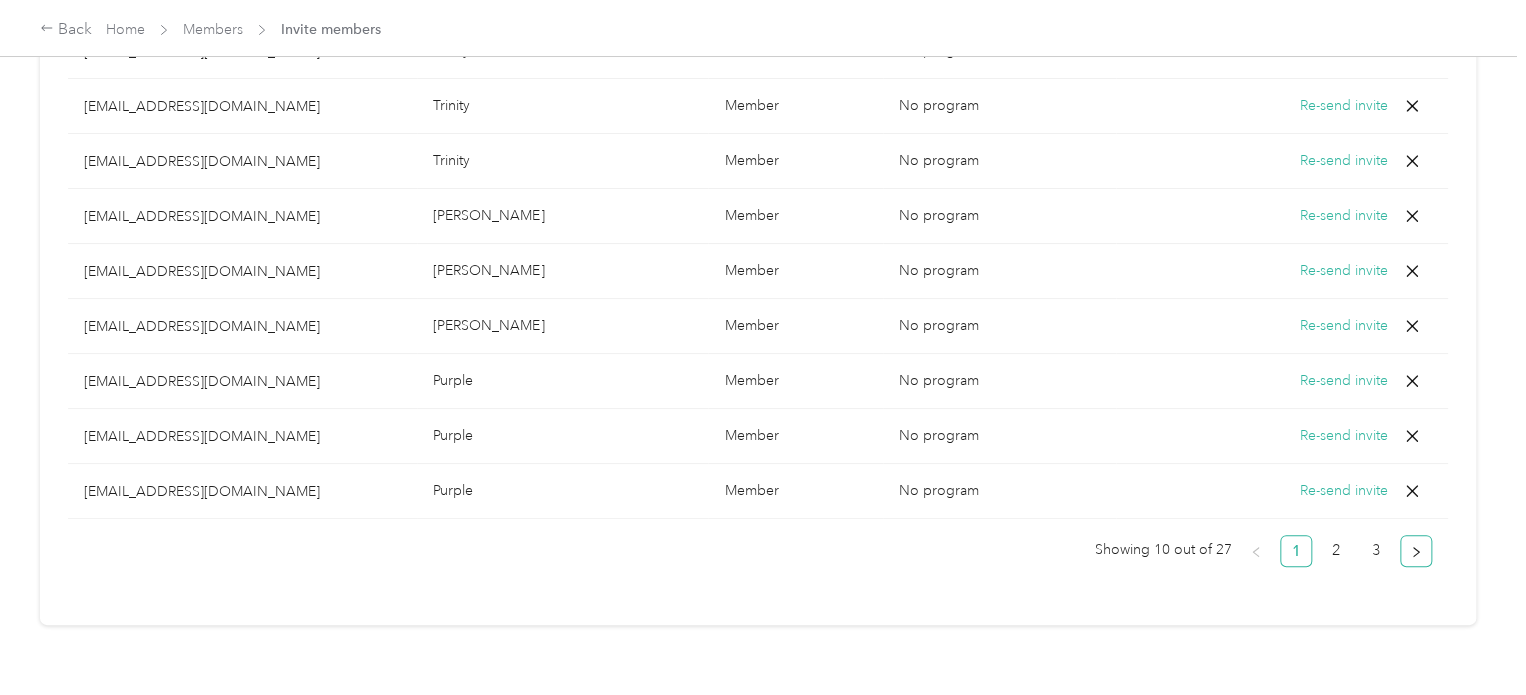 click 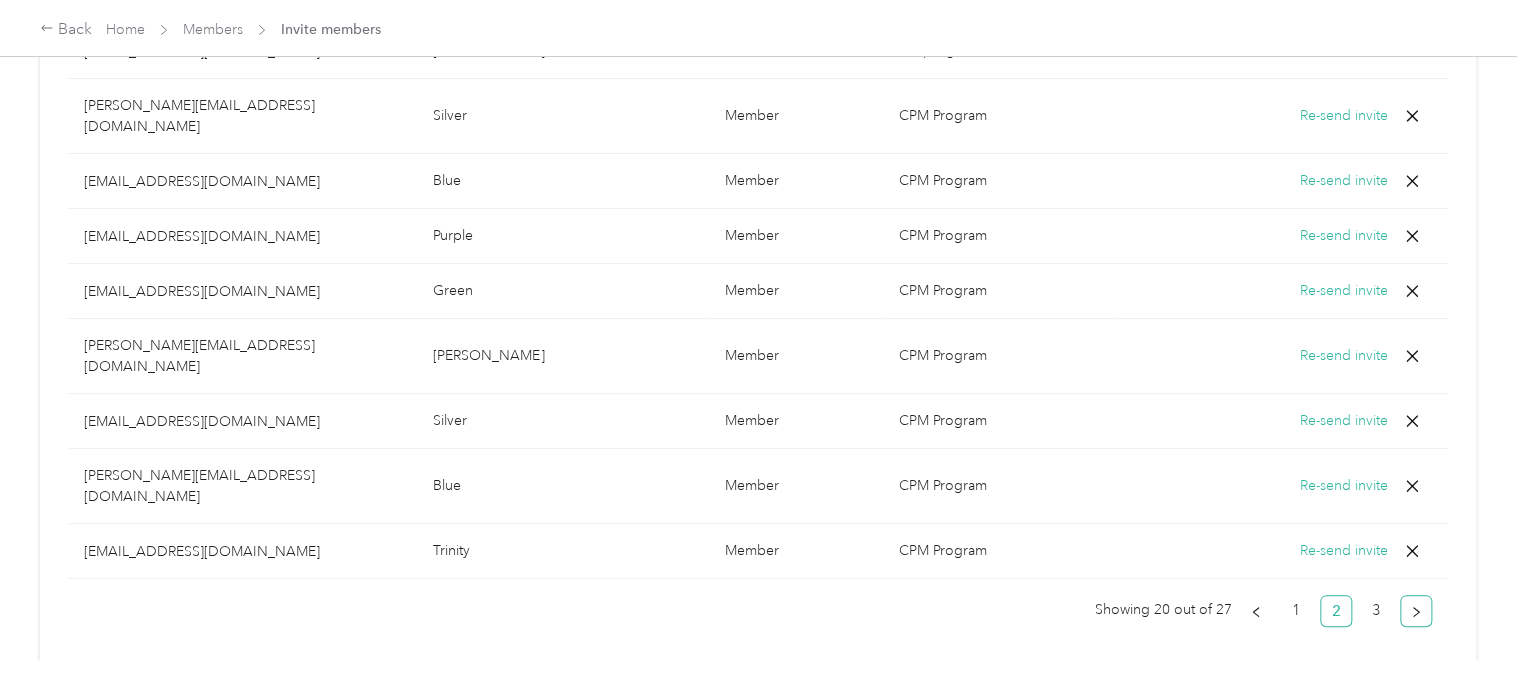 click 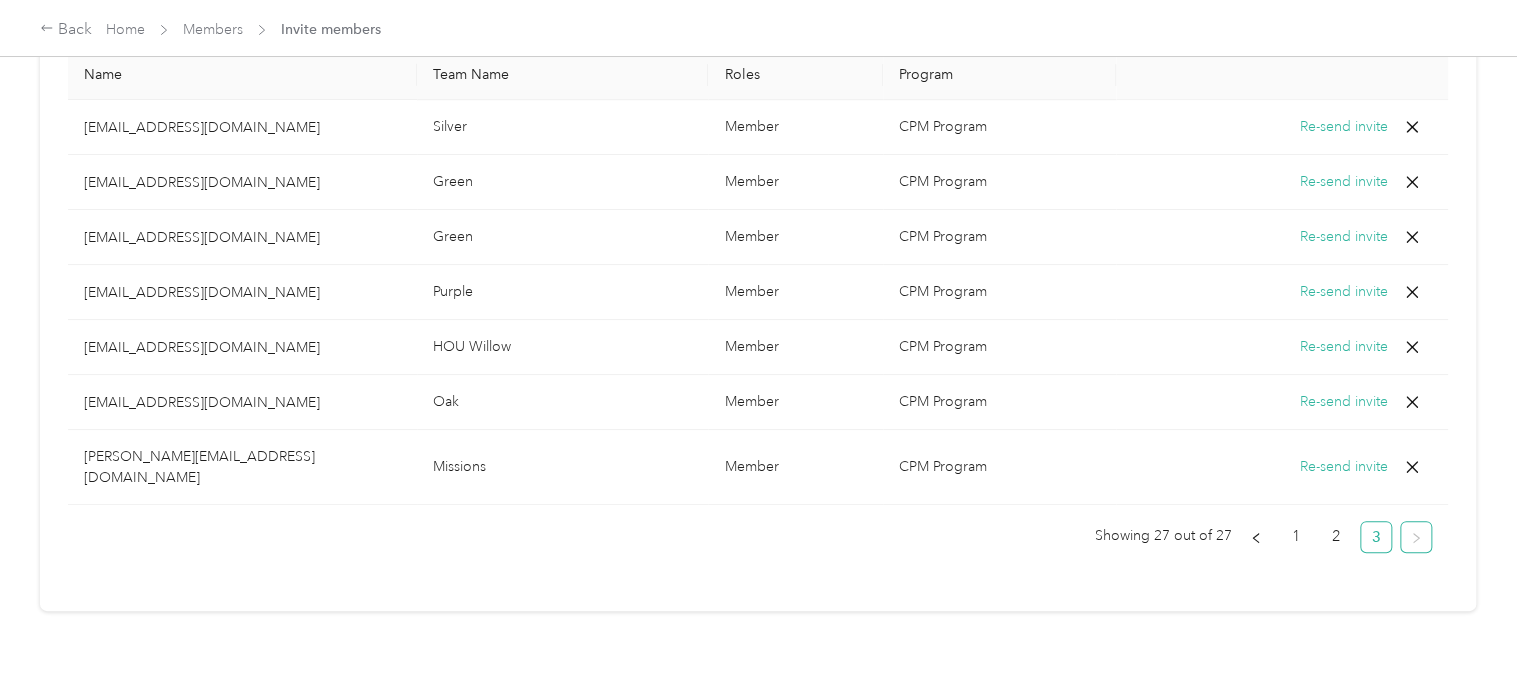 scroll, scrollTop: 773, scrollLeft: 0, axis: vertical 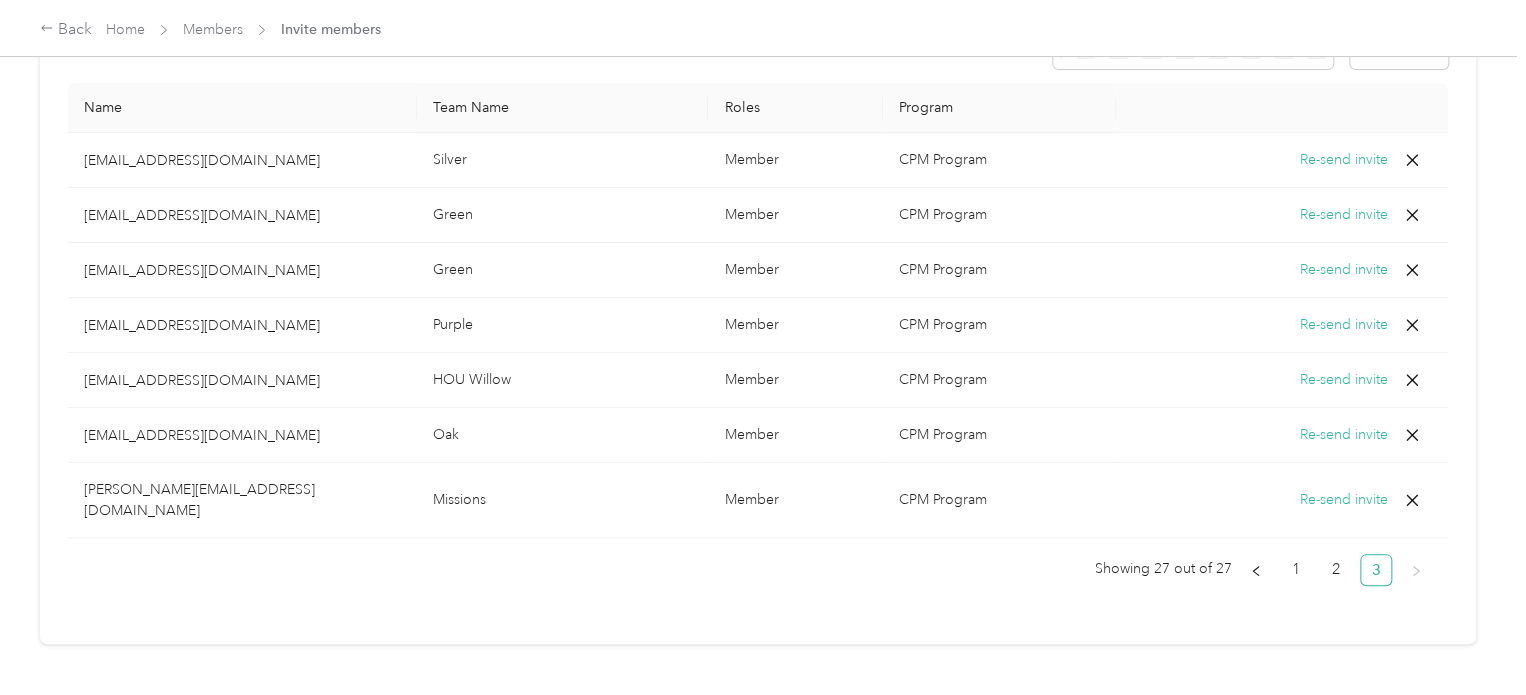 click on "Re-send invite" at bounding box center [1282, 500] 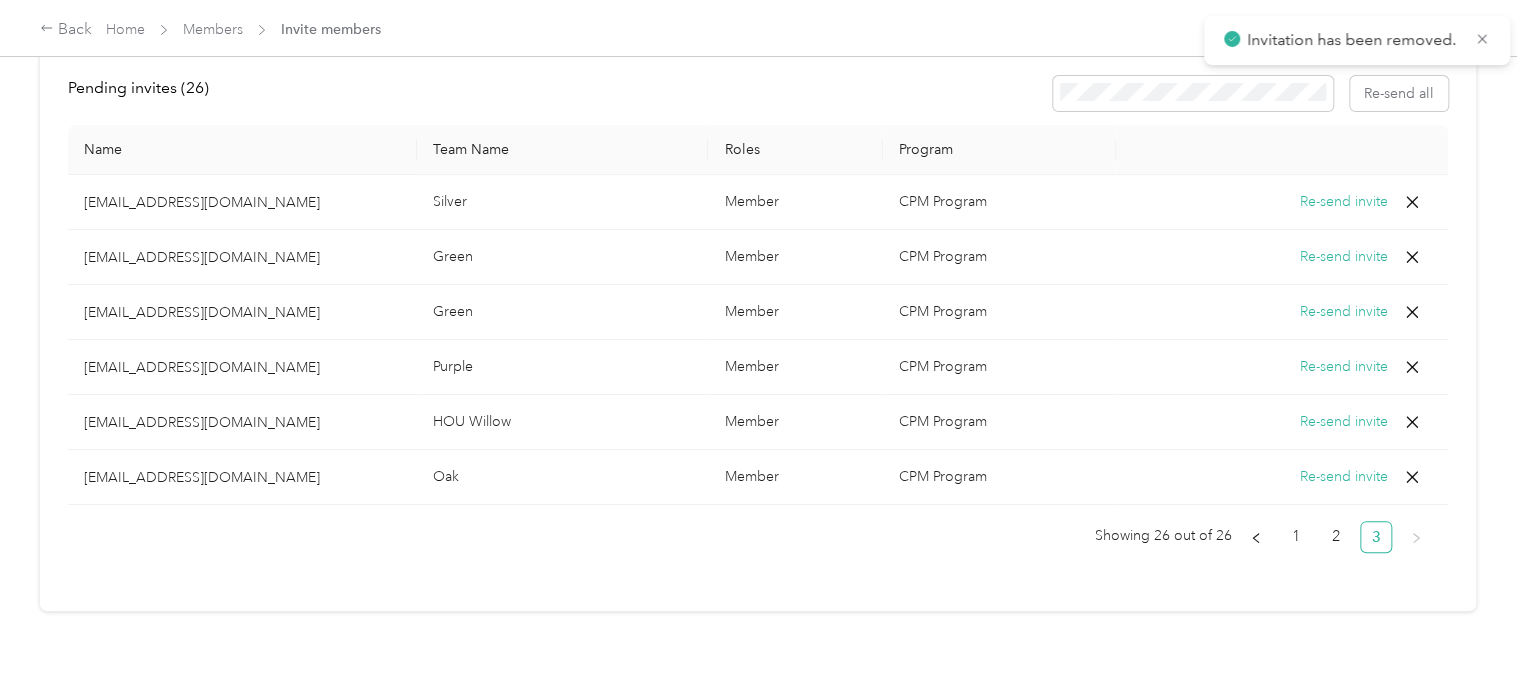 scroll, scrollTop: 718, scrollLeft: 0, axis: vertical 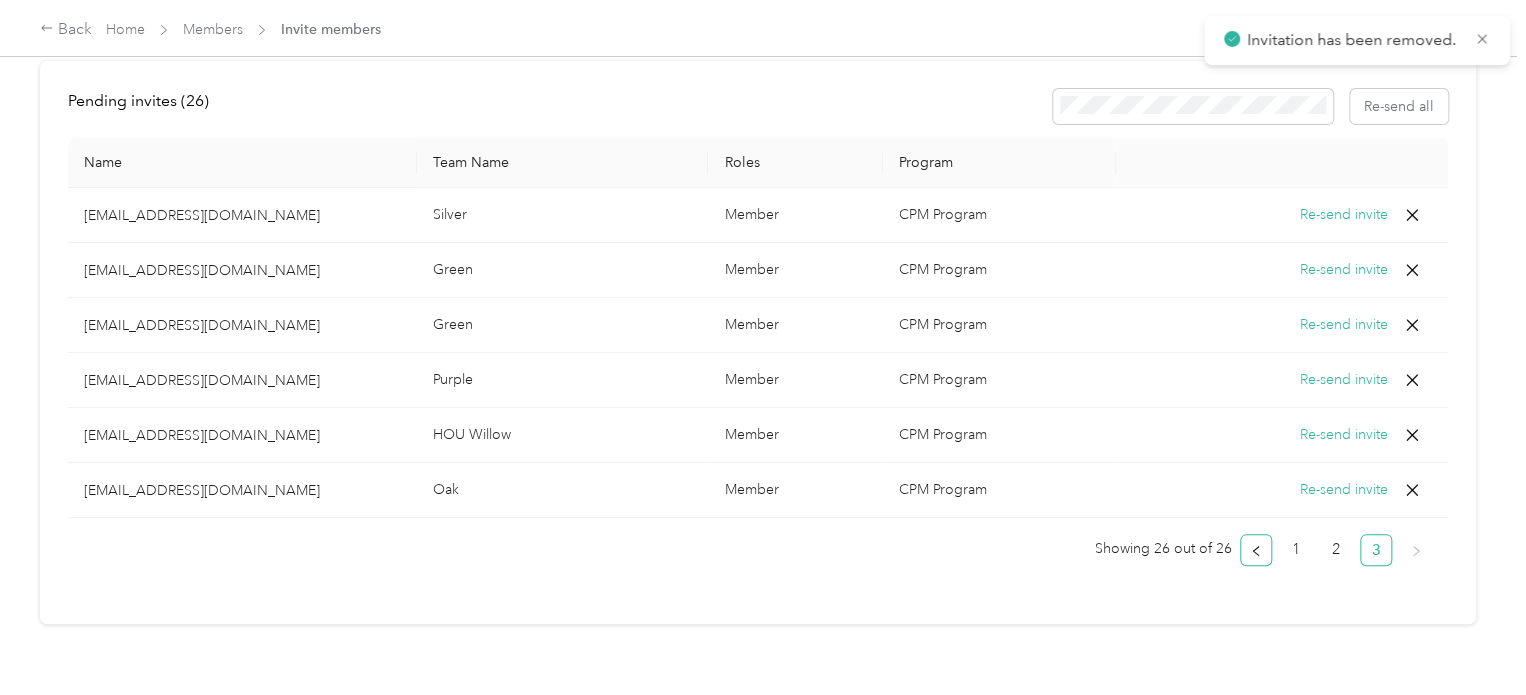 click 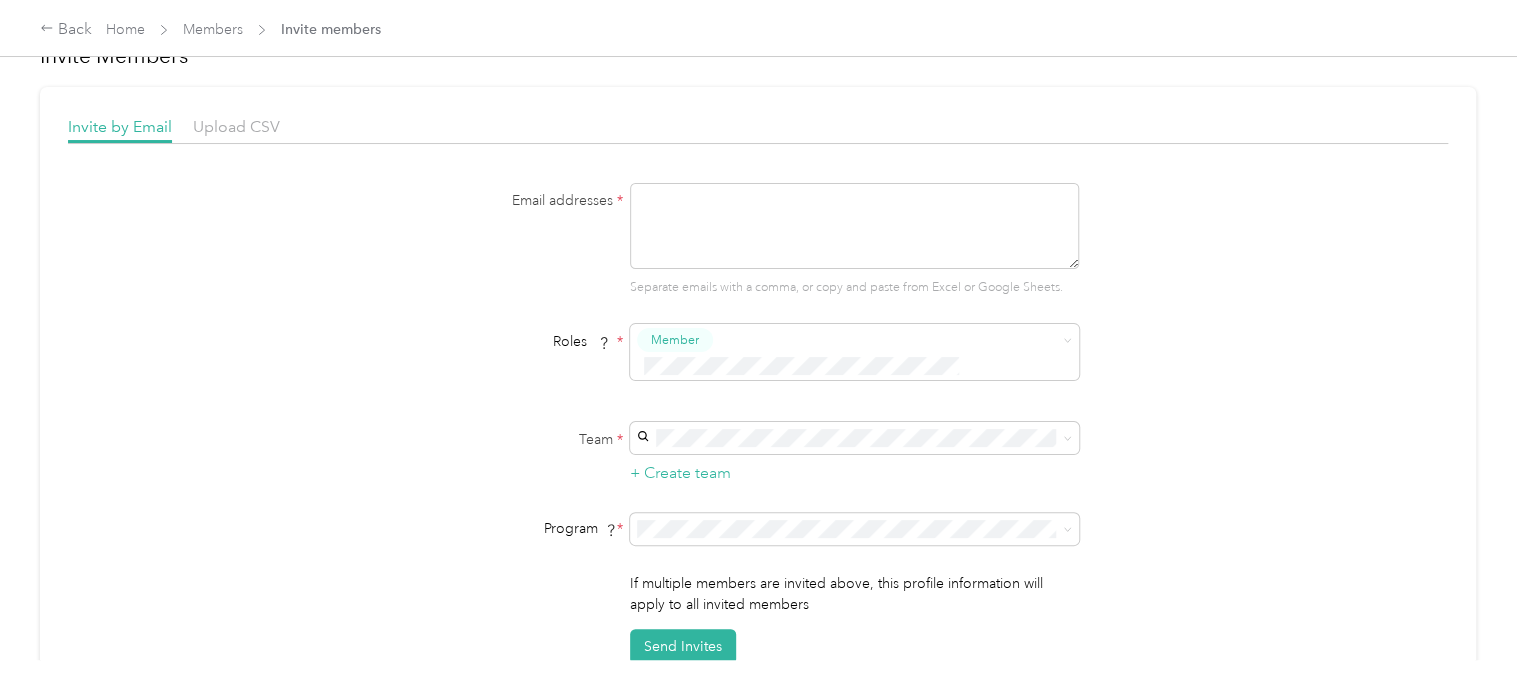 scroll, scrollTop: 0, scrollLeft: 0, axis: both 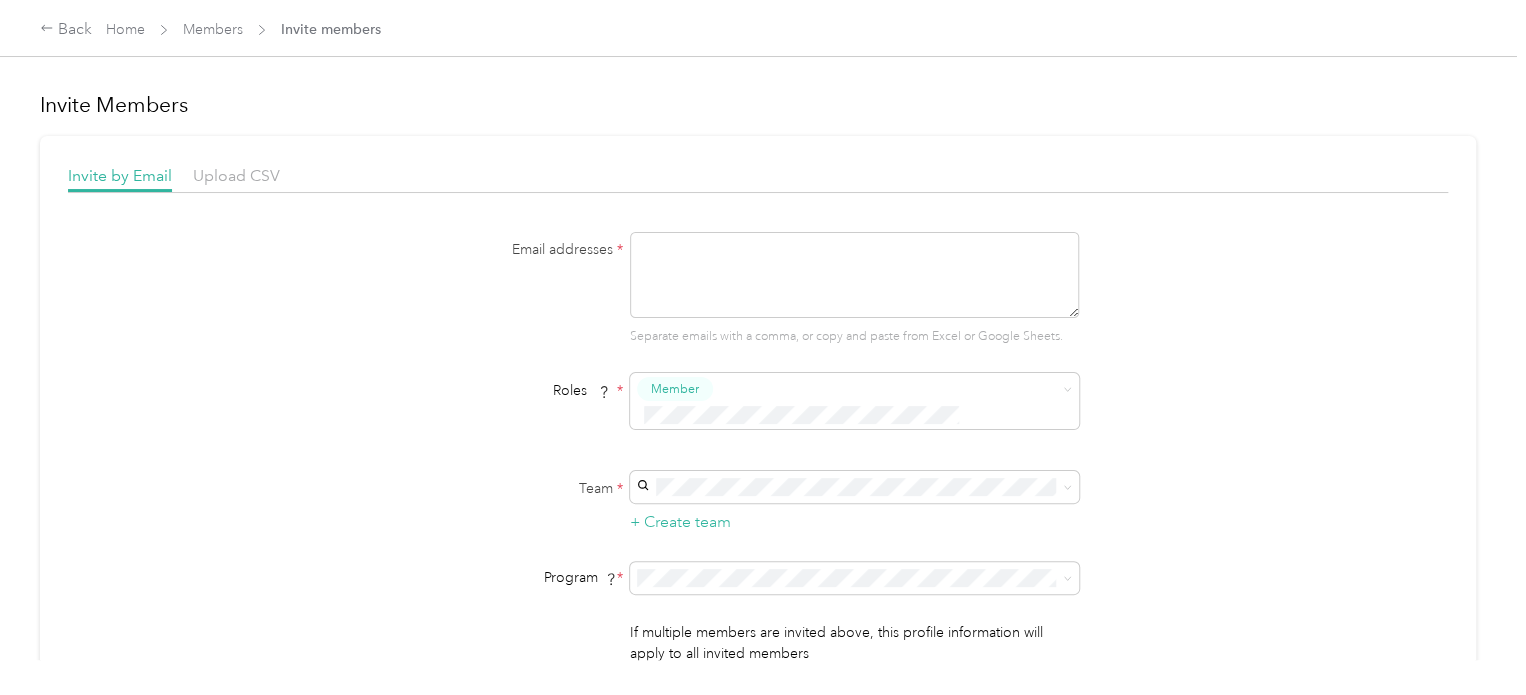 click at bounding box center [854, 275] 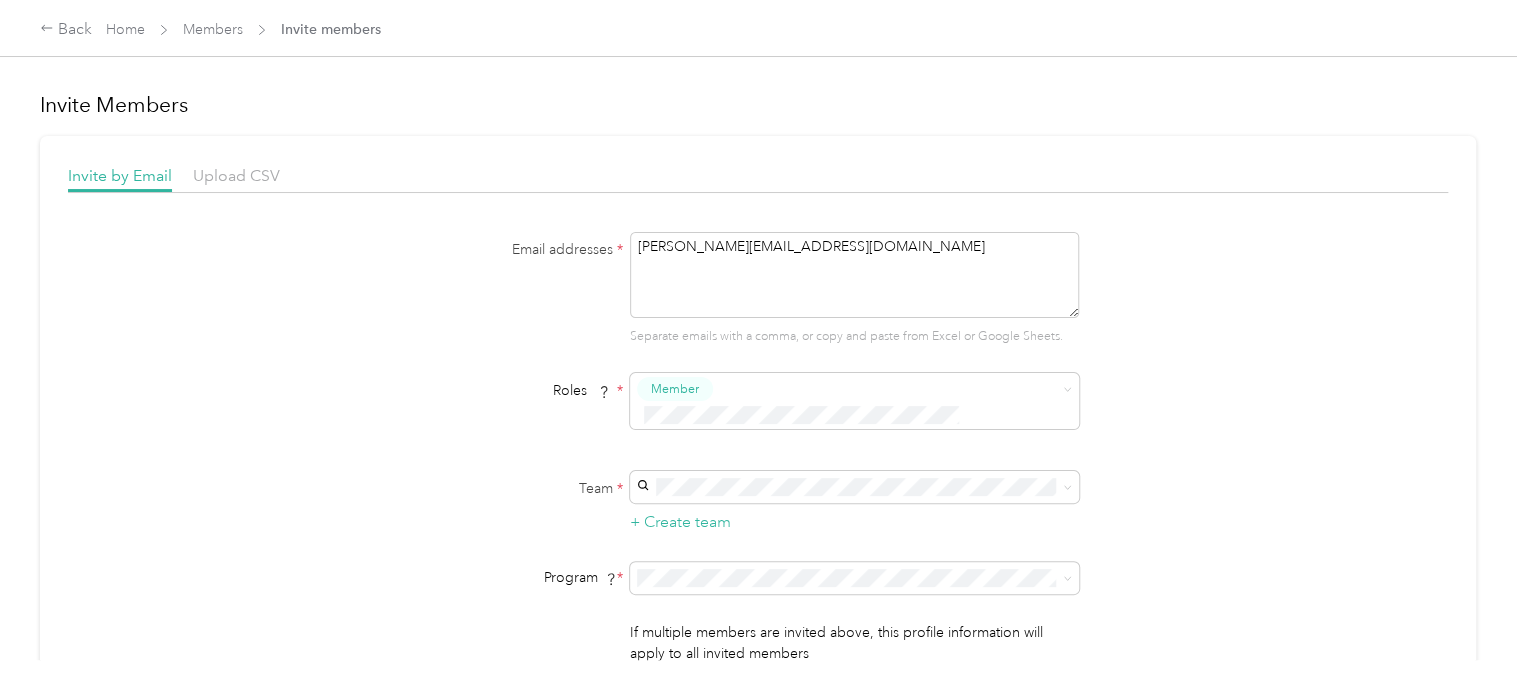 scroll, scrollTop: 100, scrollLeft: 0, axis: vertical 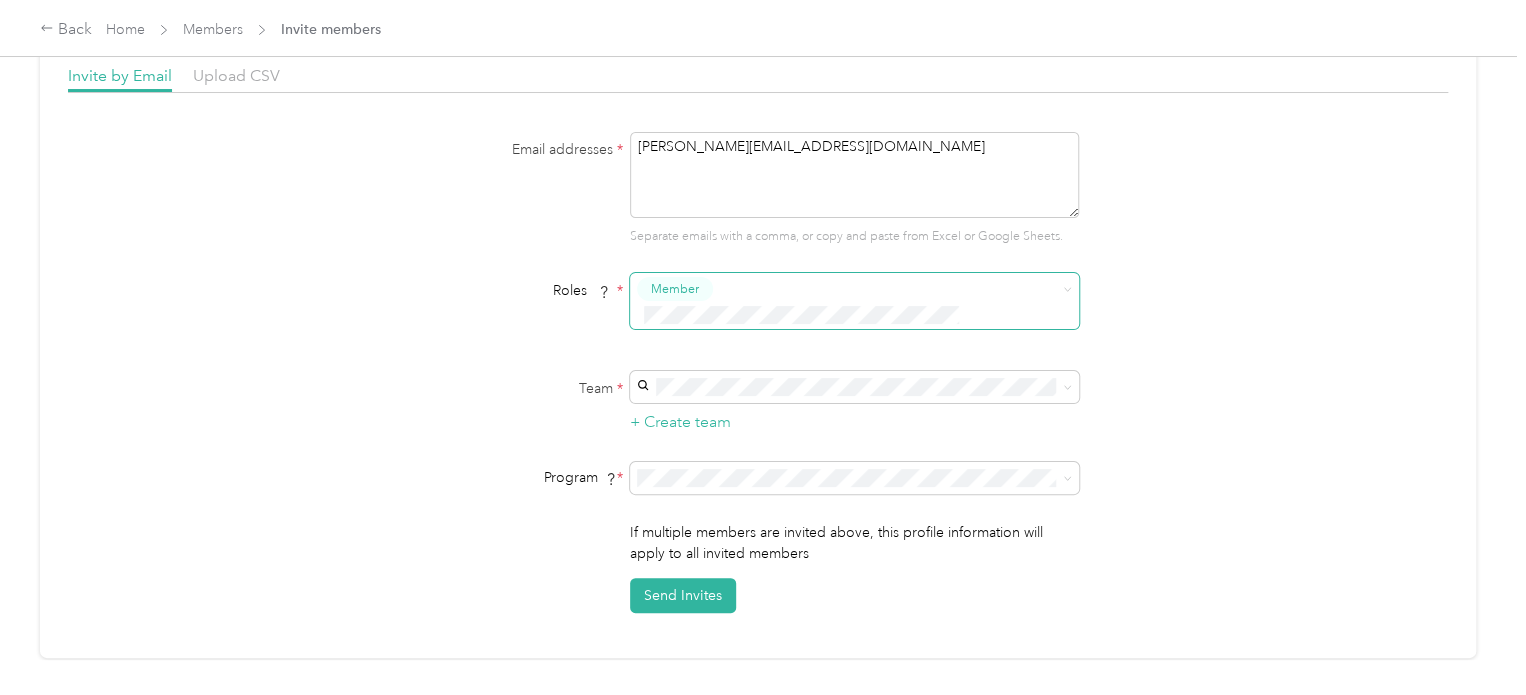 type on "[PERSON_NAME][EMAIL_ADDRESS][DOMAIN_NAME]" 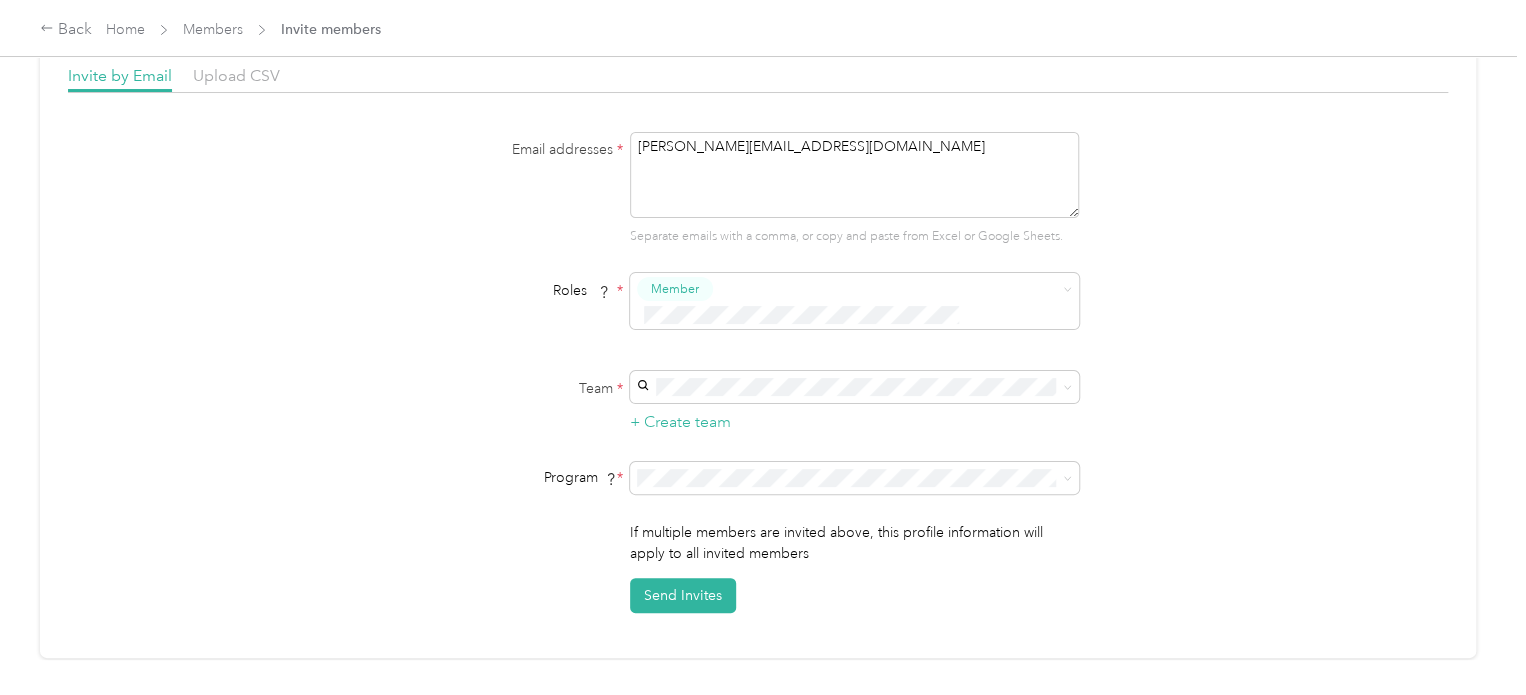 click on "Email addresses   * [PERSON_NAME][EMAIL_ADDRESS][DOMAIN_NAME] Separate emails with a comma, or copy and paste from Excel or Google Sheets. Roles   * Member   Team   * + Create team Program * Program start date   State   Zip code   Expected Annual Business Miles   miles Must be greater than 5,000 miles If multiple members are invited above, this profile information will apply to all invited members Send Invites" at bounding box center (758, 372) 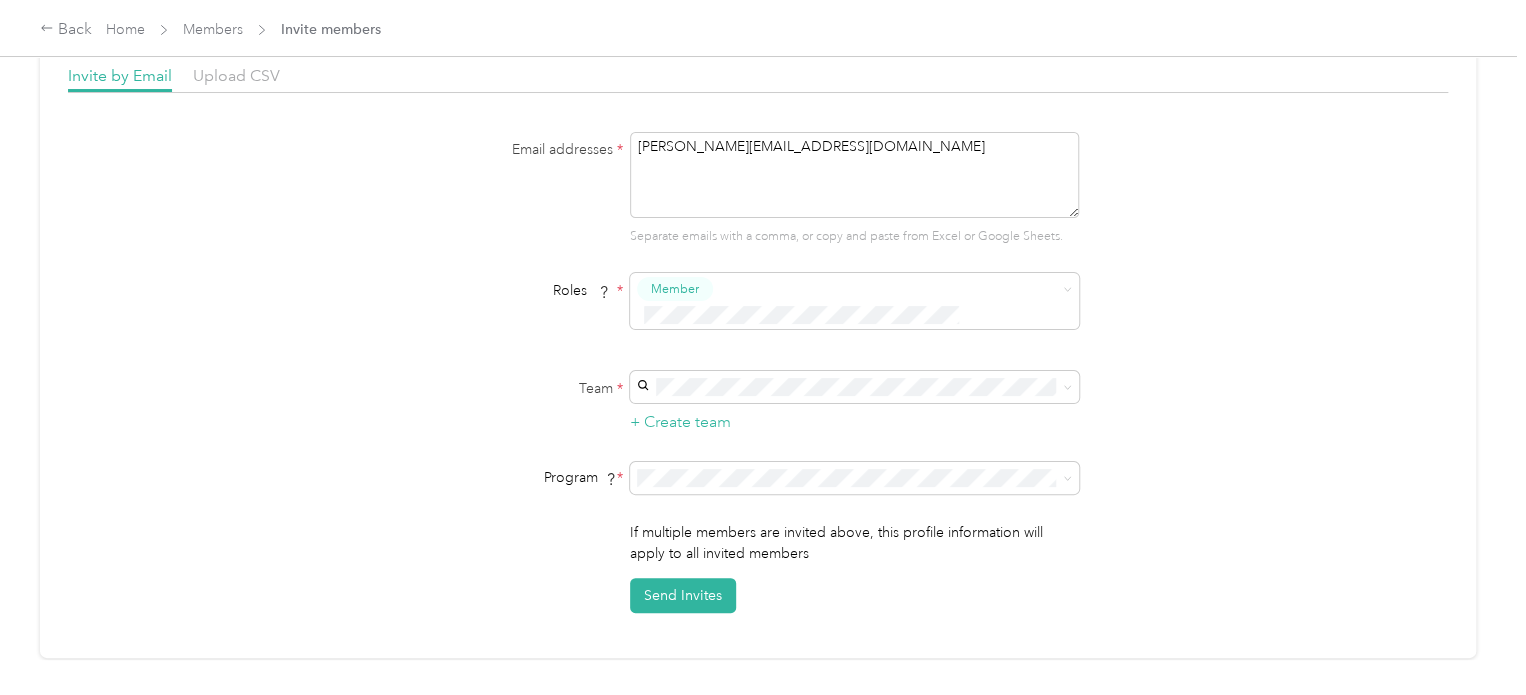 click on "Rio [PERSON_NAME]" at bounding box center (851, 408) 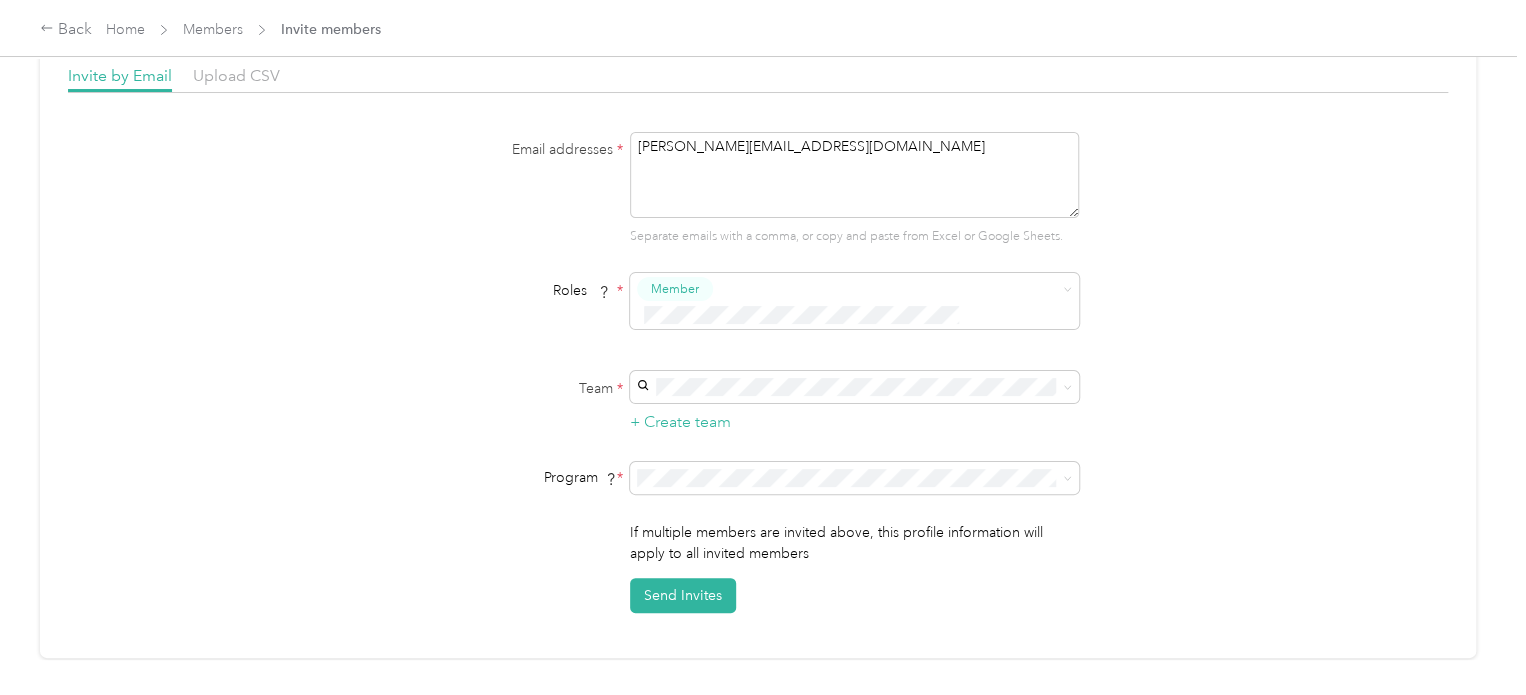 click on "If multiple members are invited above, this profile information will apply to all invited members Send Invites" at bounding box center (854, 567) 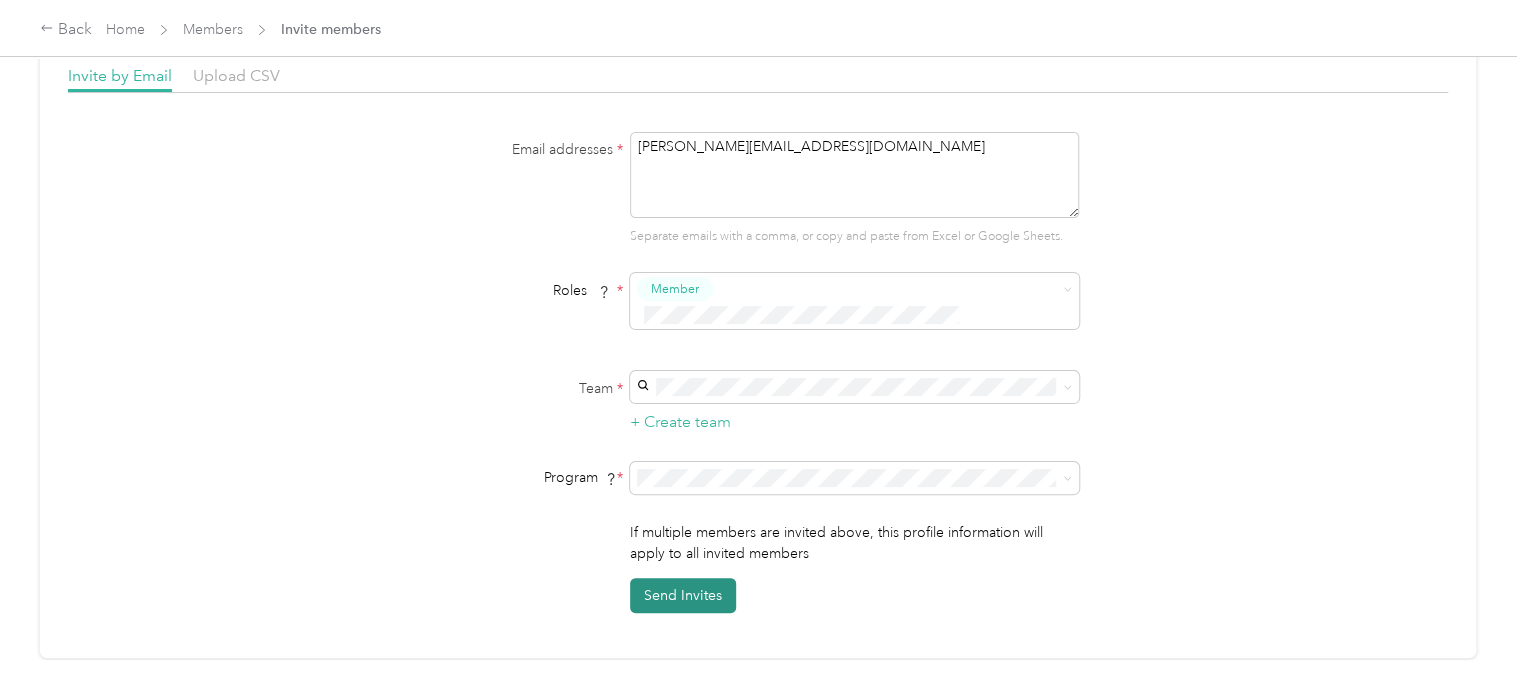 click on "Send Invites" at bounding box center [683, 595] 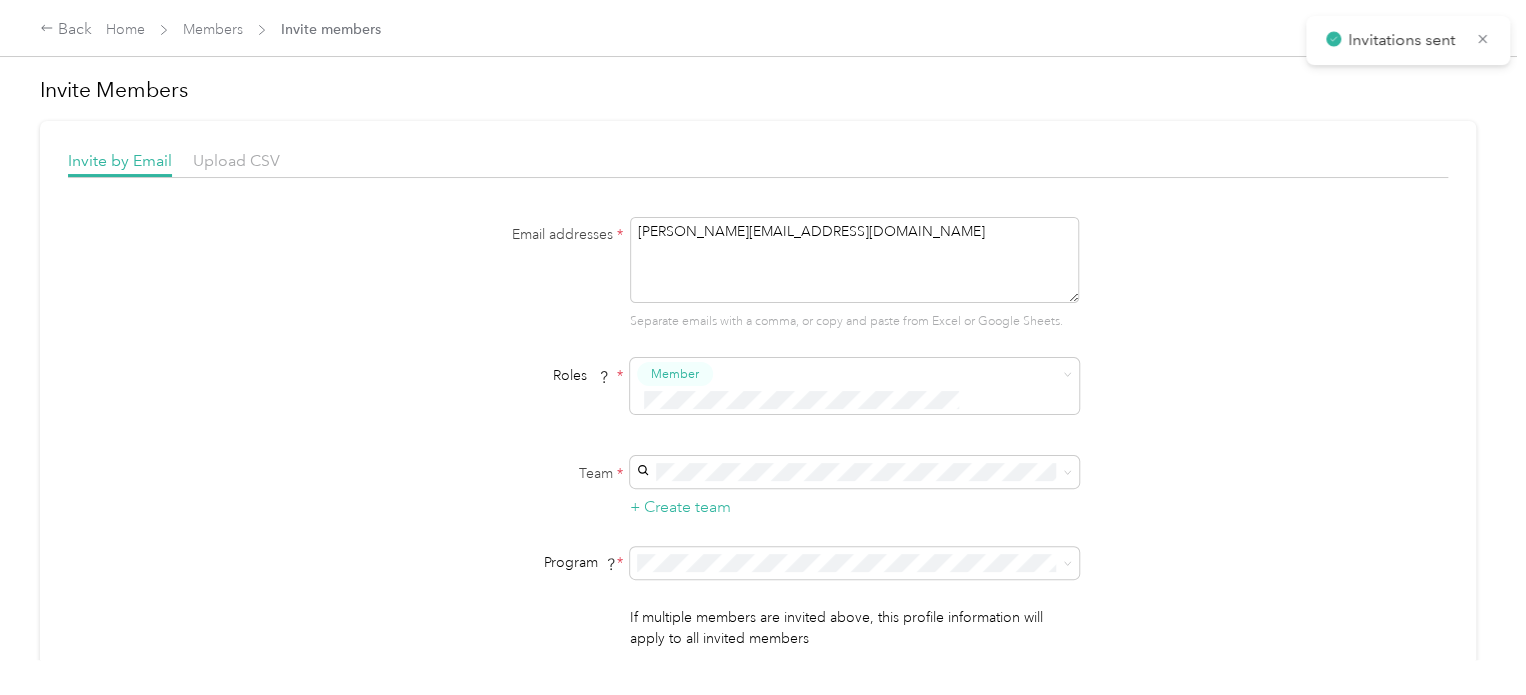 scroll, scrollTop: 0, scrollLeft: 0, axis: both 